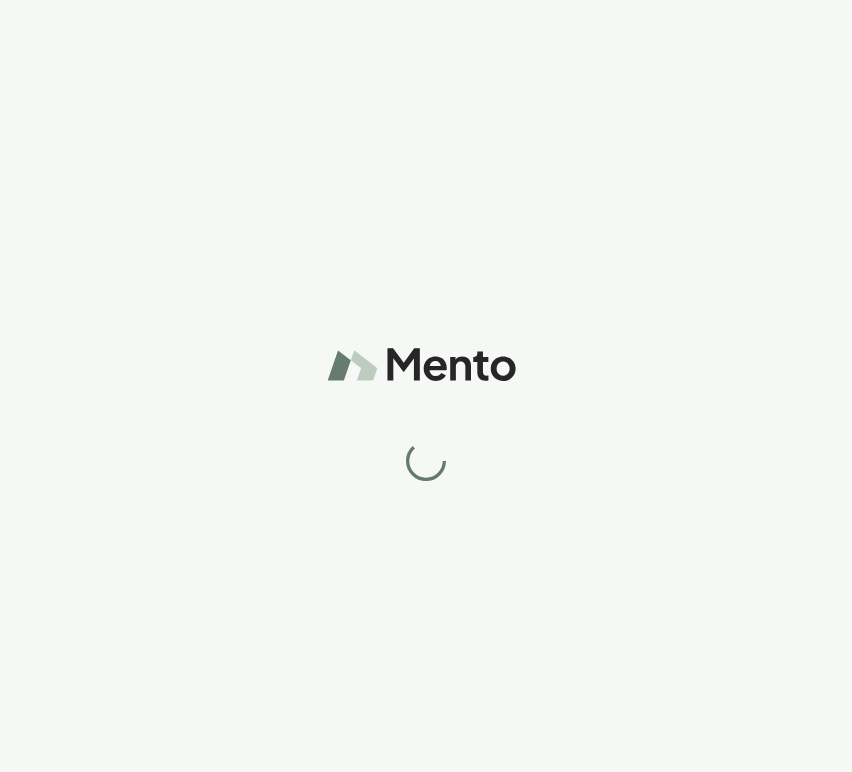 scroll, scrollTop: 0, scrollLeft: 0, axis: both 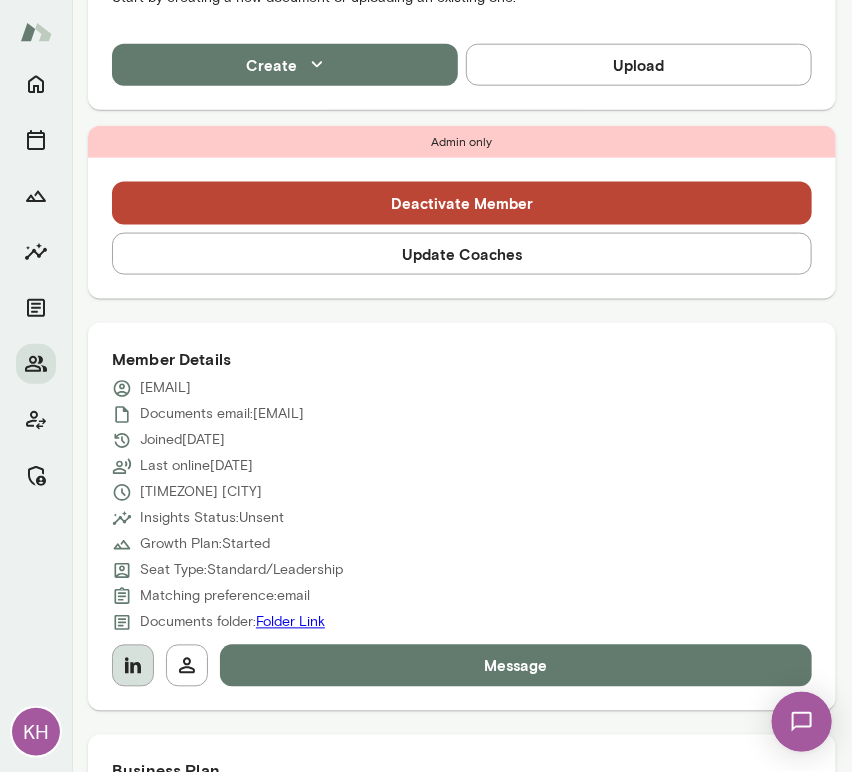 click at bounding box center [133, 666] 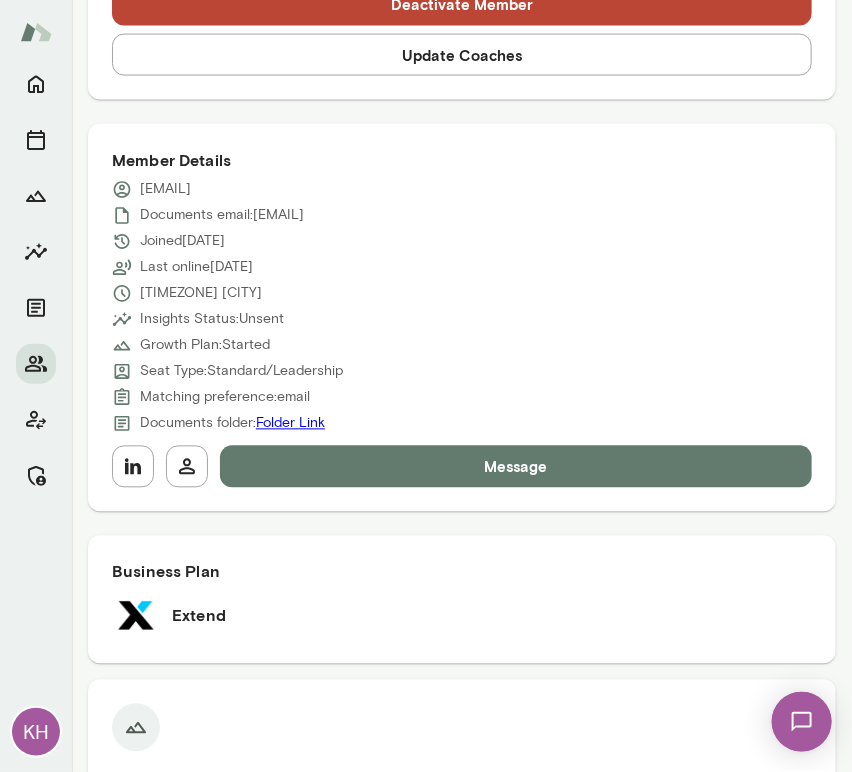 scroll, scrollTop: 776, scrollLeft: 0, axis: vertical 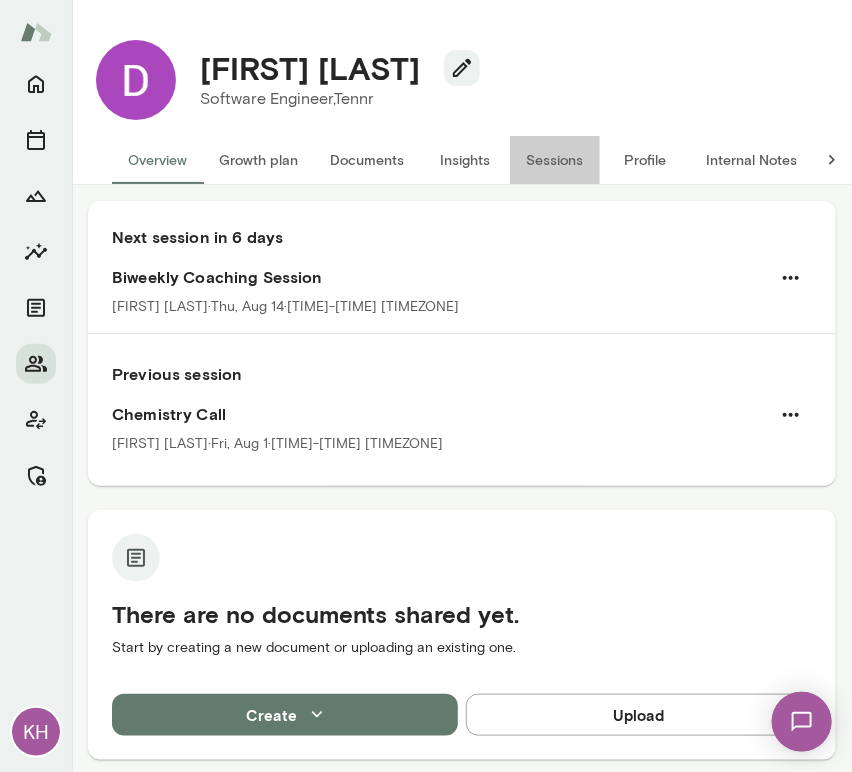 click on "Sessions" at bounding box center (555, 160) 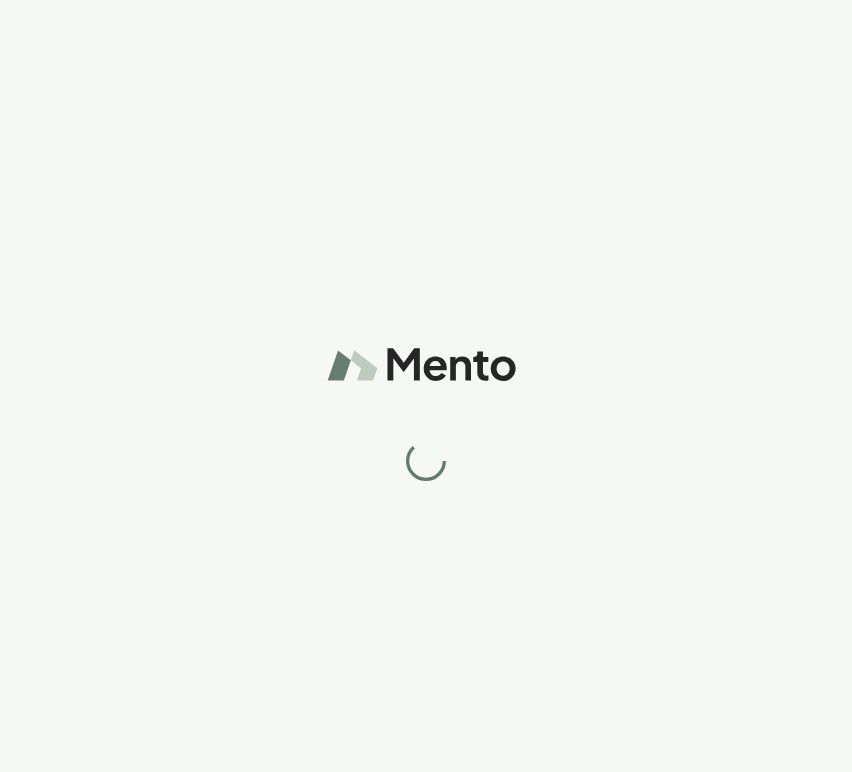 scroll, scrollTop: 0, scrollLeft: 0, axis: both 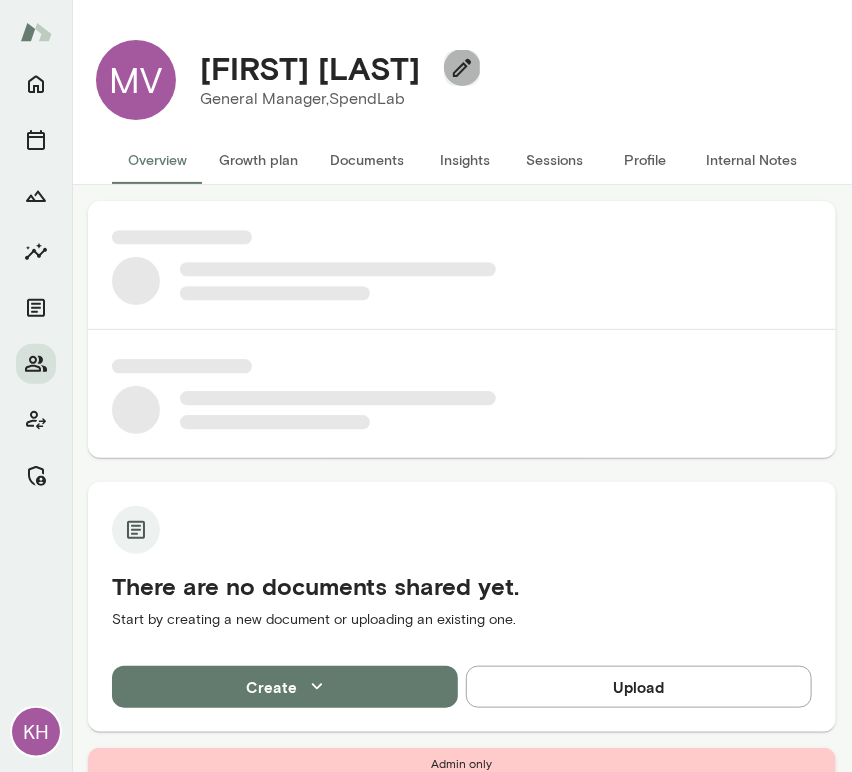 click 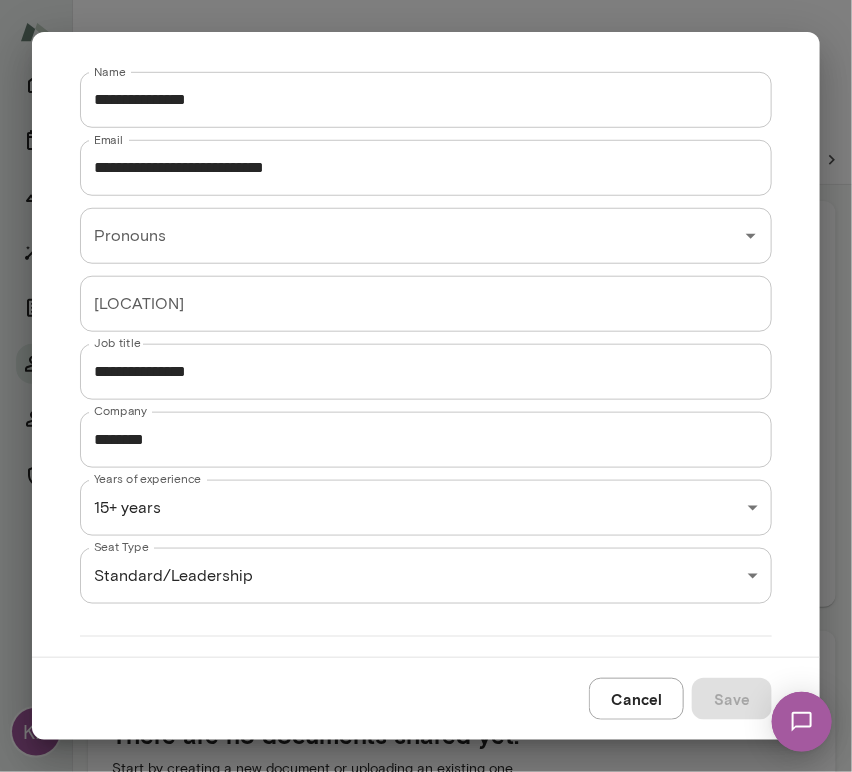 scroll, scrollTop: 0, scrollLeft: 0, axis: both 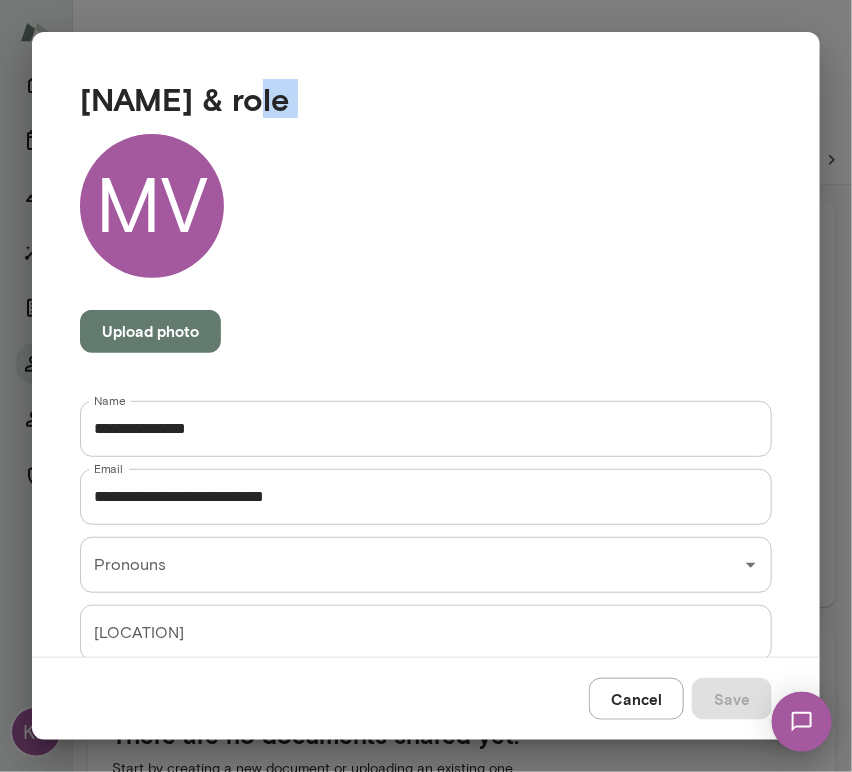 click on "Cancel" at bounding box center (636, 699) 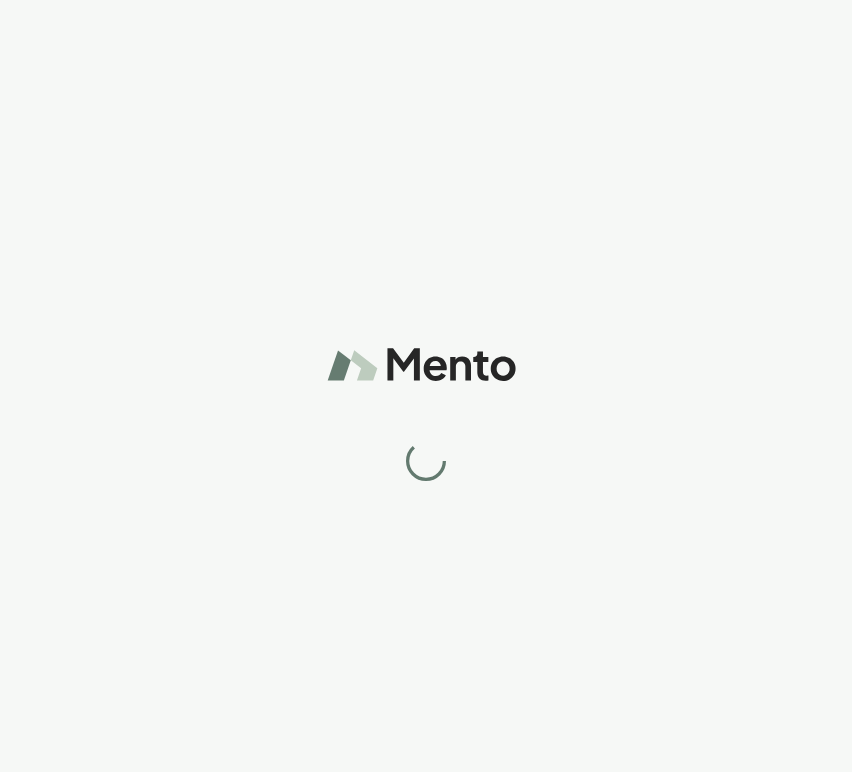 scroll, scrollTop: 0, scrollLeft: 0, axis: both 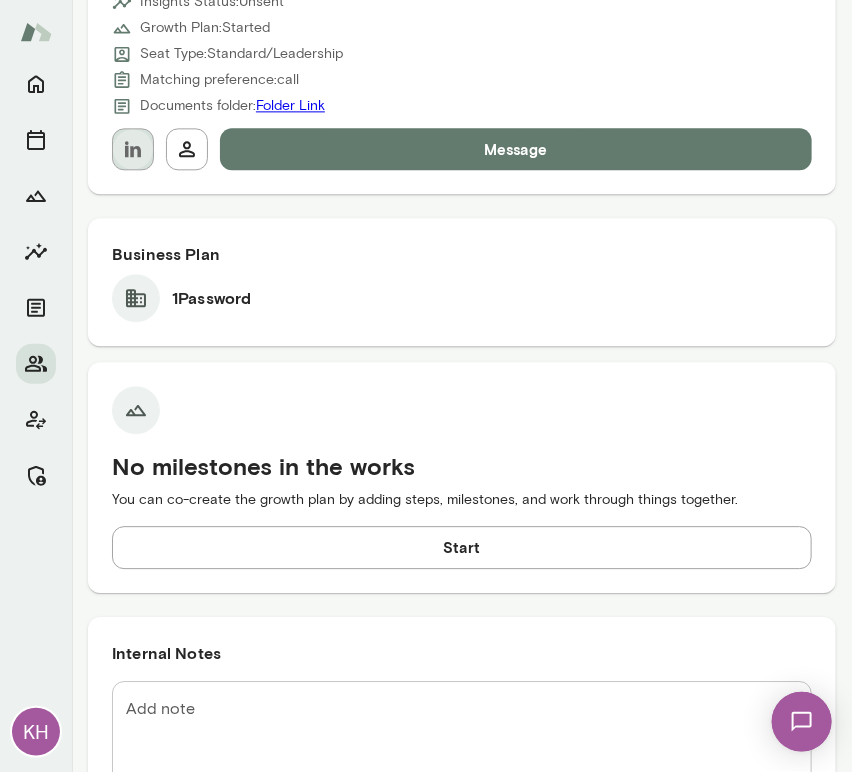 click at bounding box center [133, 149] 